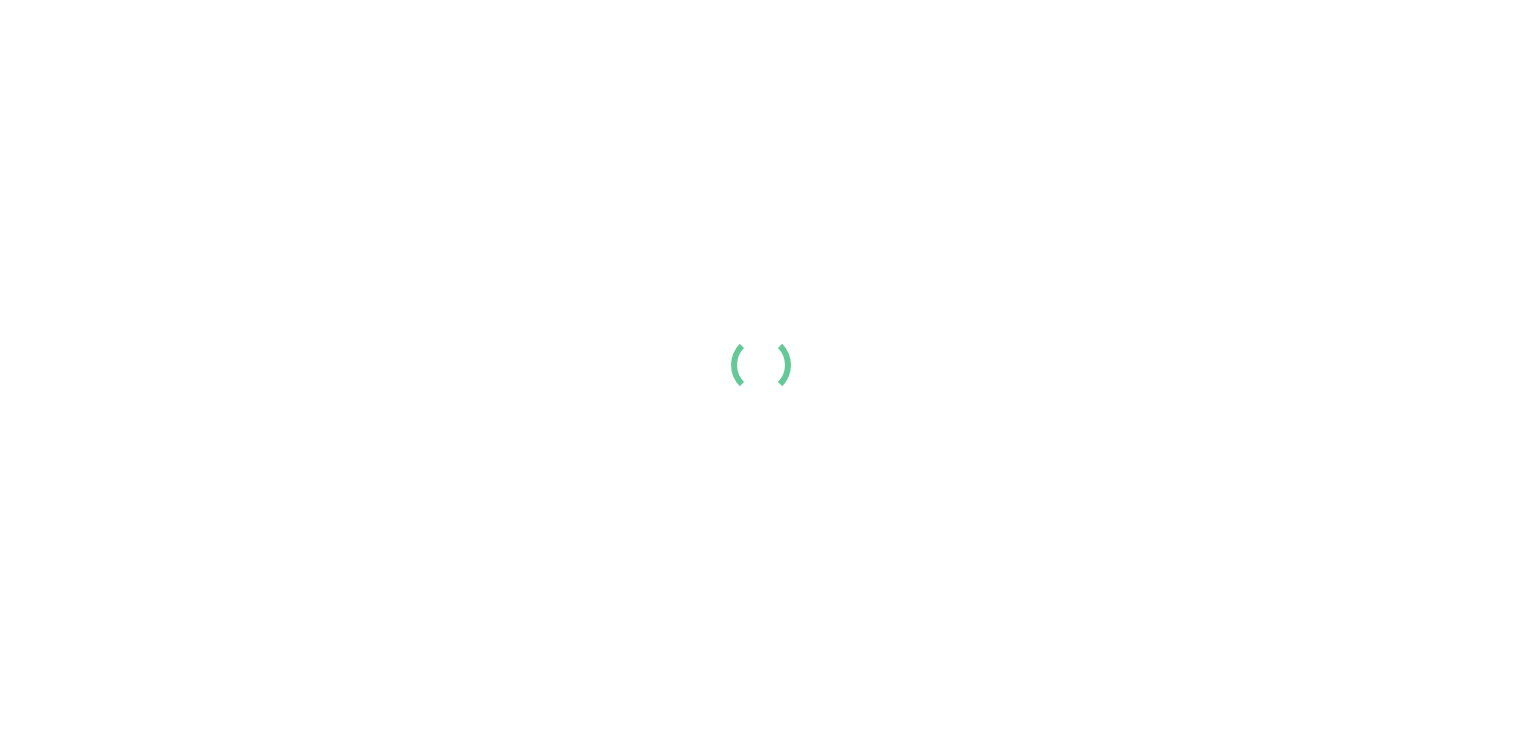 scroll, scrollTop: 0, scrollLeft: 0, axis: both 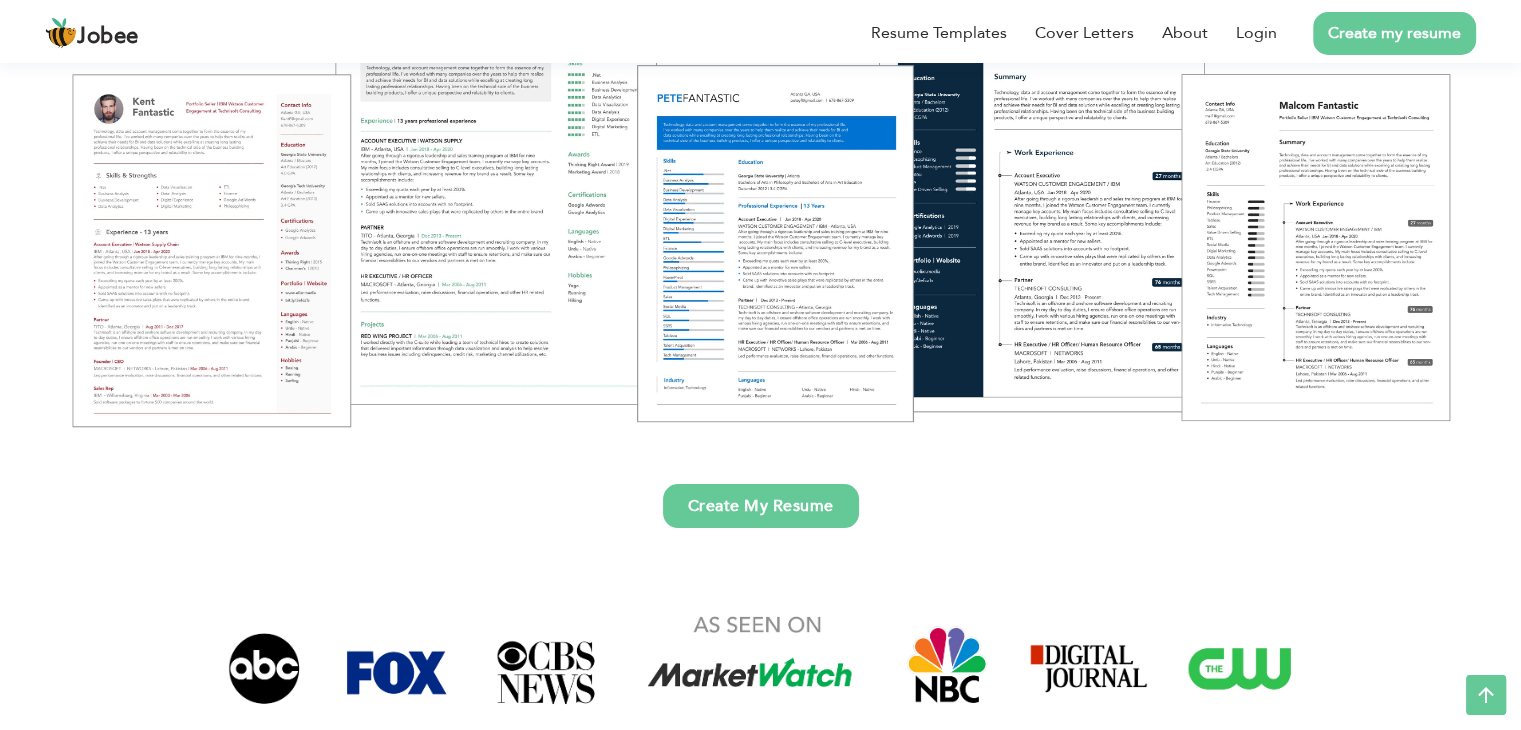 click on "Create My Resume" at bounding box center [761, 506] 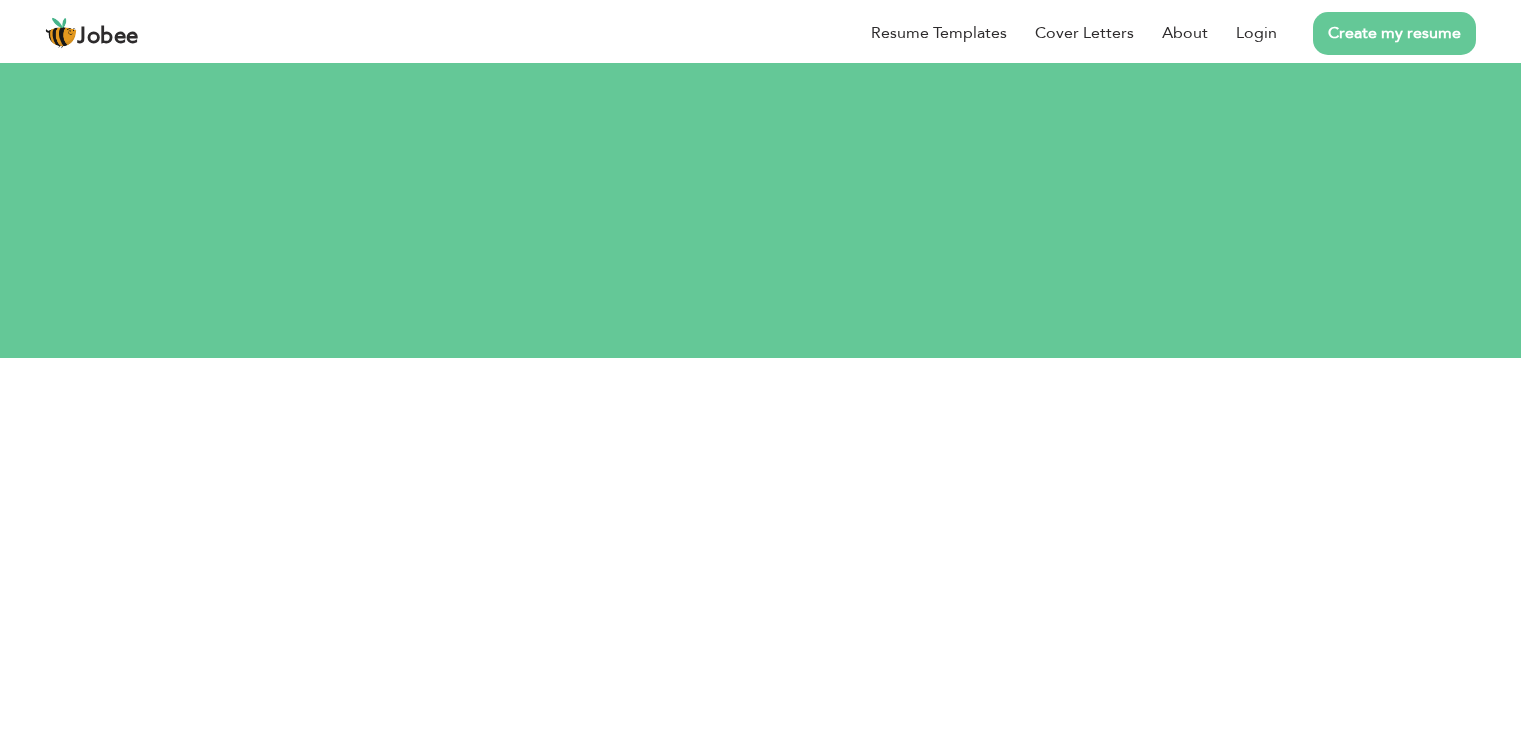 scroll, scrollTop: 0, scrollLeft: 0, axis: both 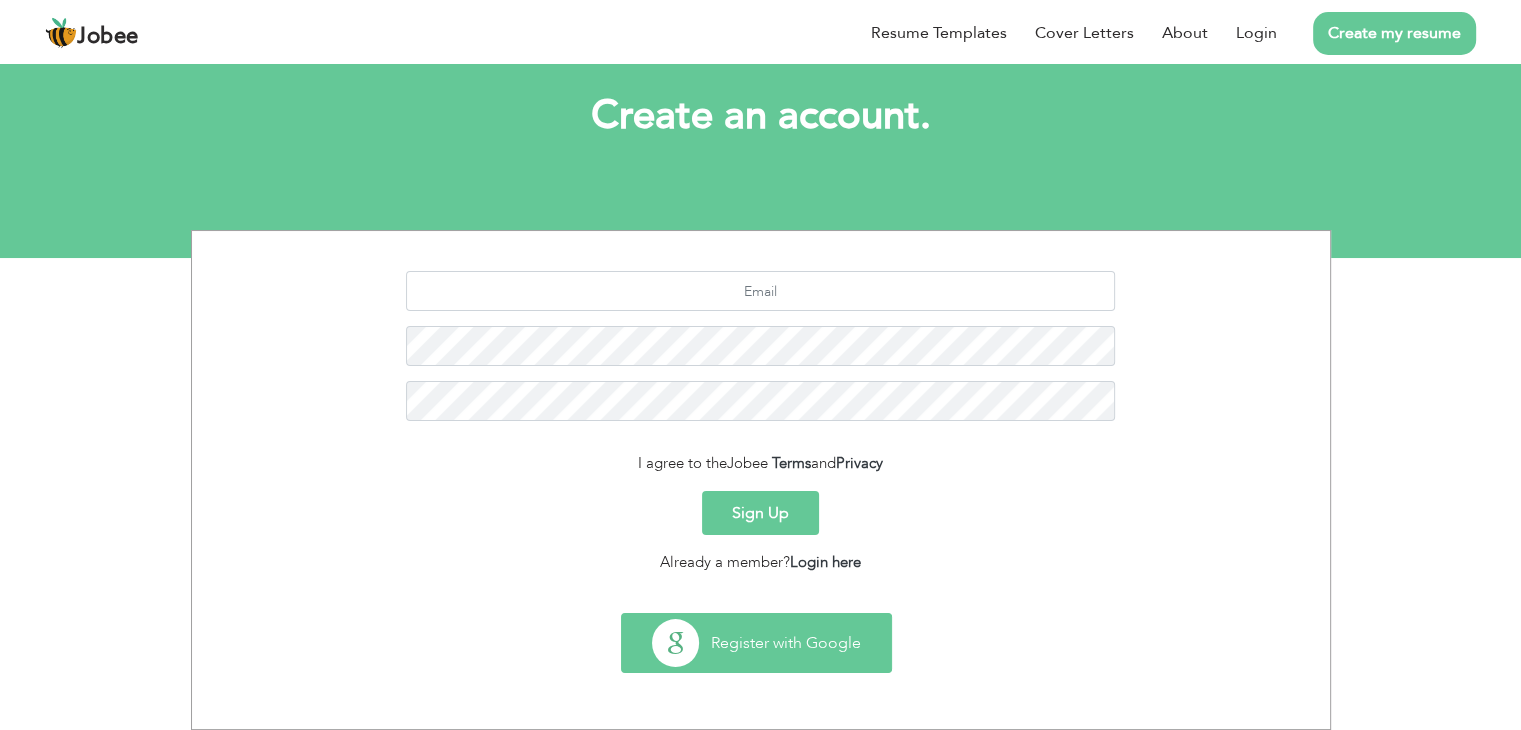 click on "Register with Google" at bounding box center [756, 643] 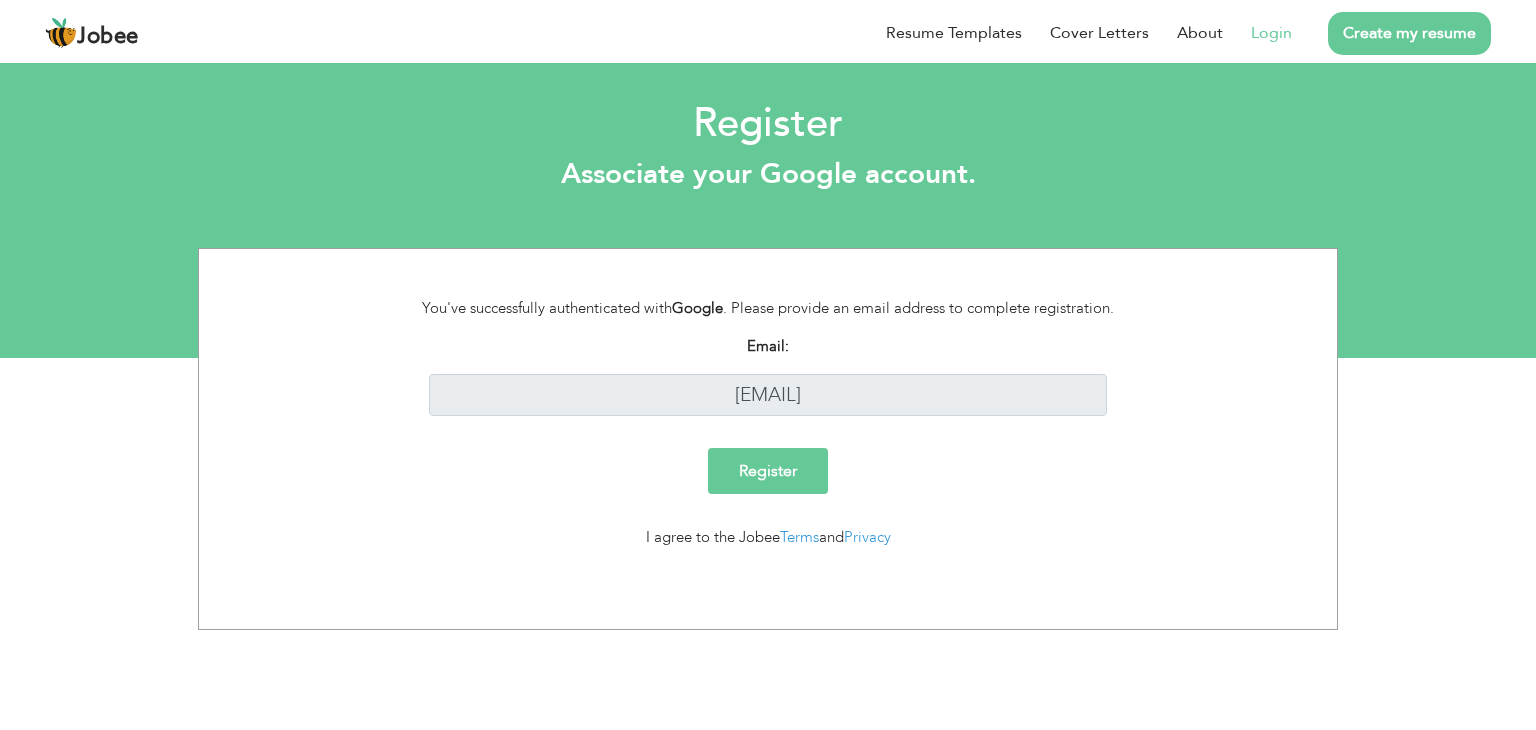 scroll, scrollTop: 0, scrollLeft: 0, axis: both 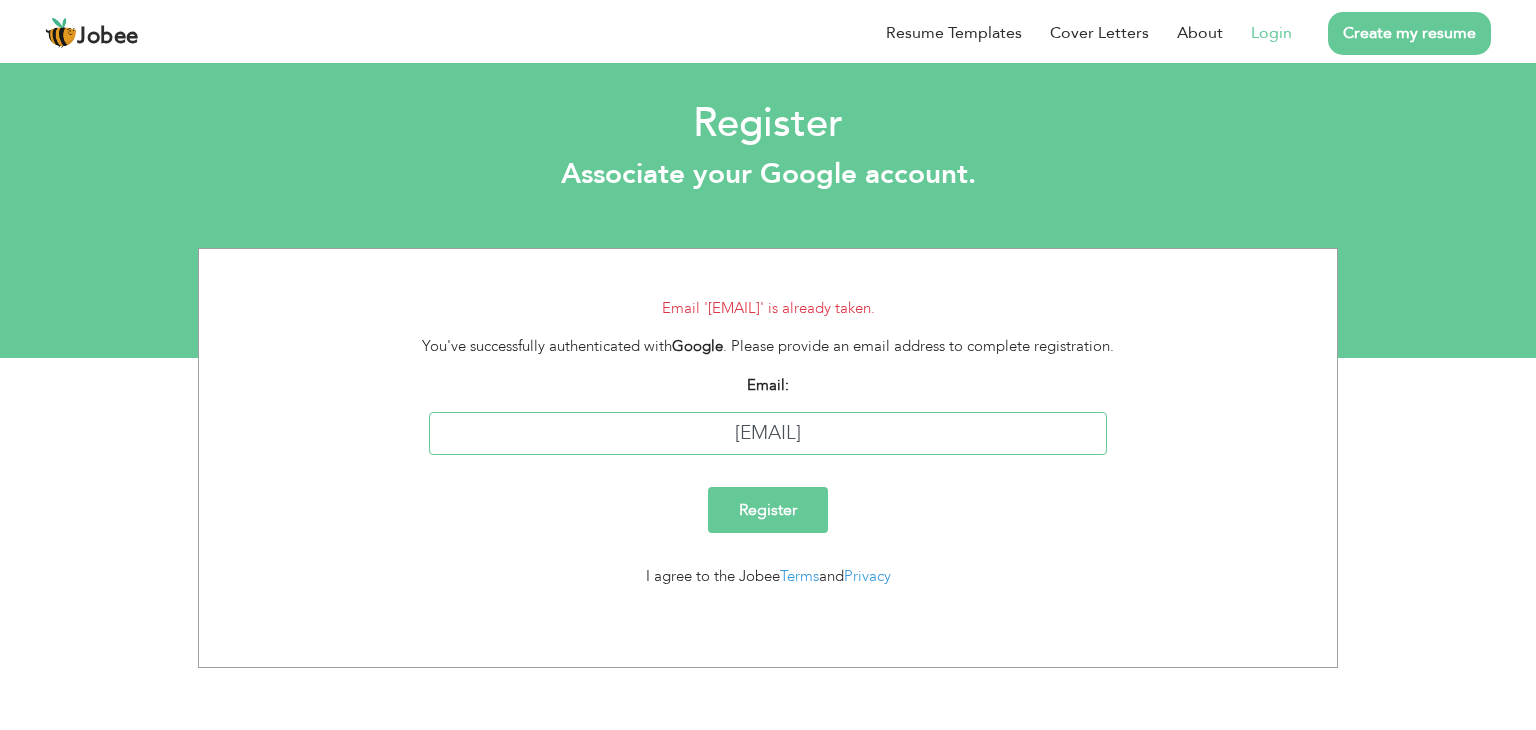 click on "noumannawaz359@gmail.com" at bounding box center [768, 433] 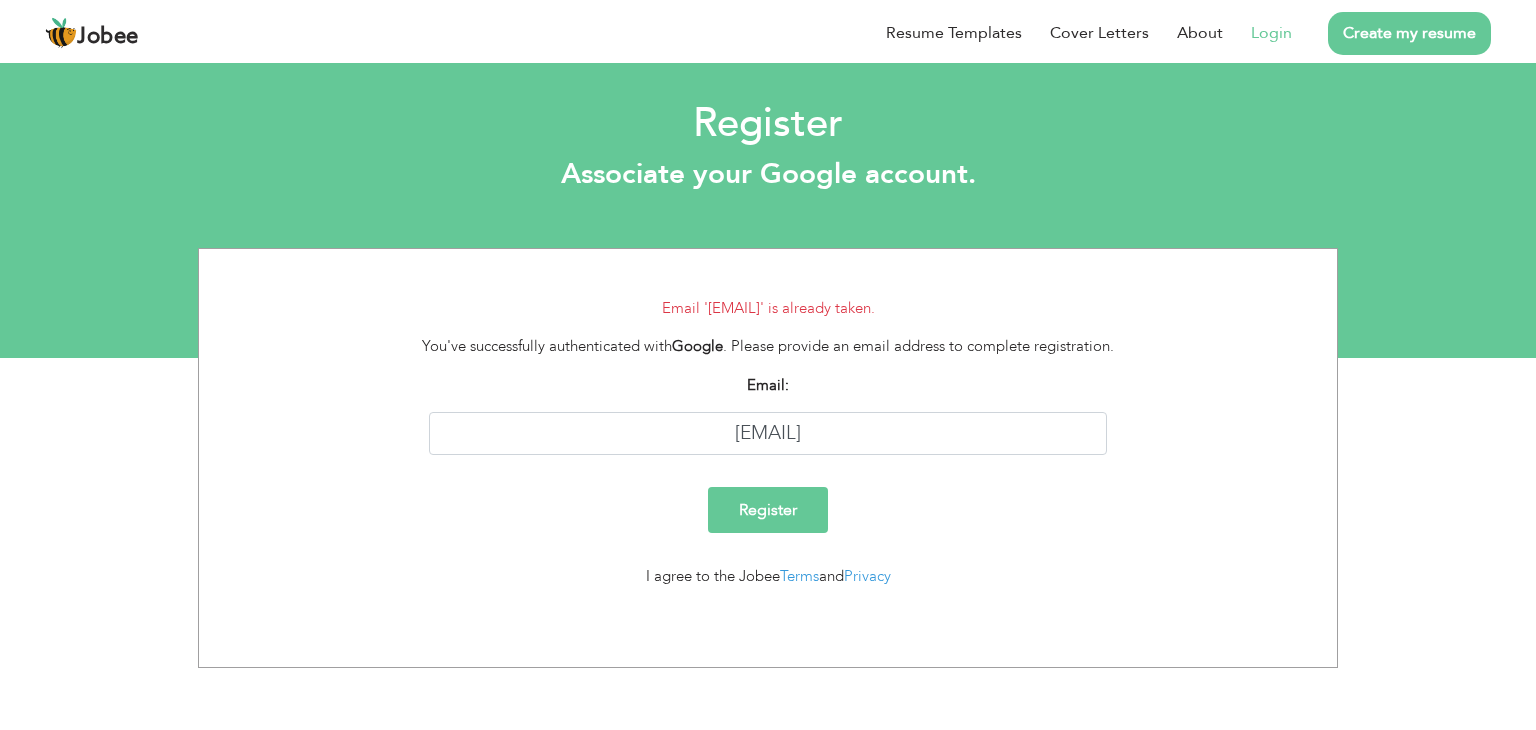 click on "Login" at bounding box center (1271, 33) 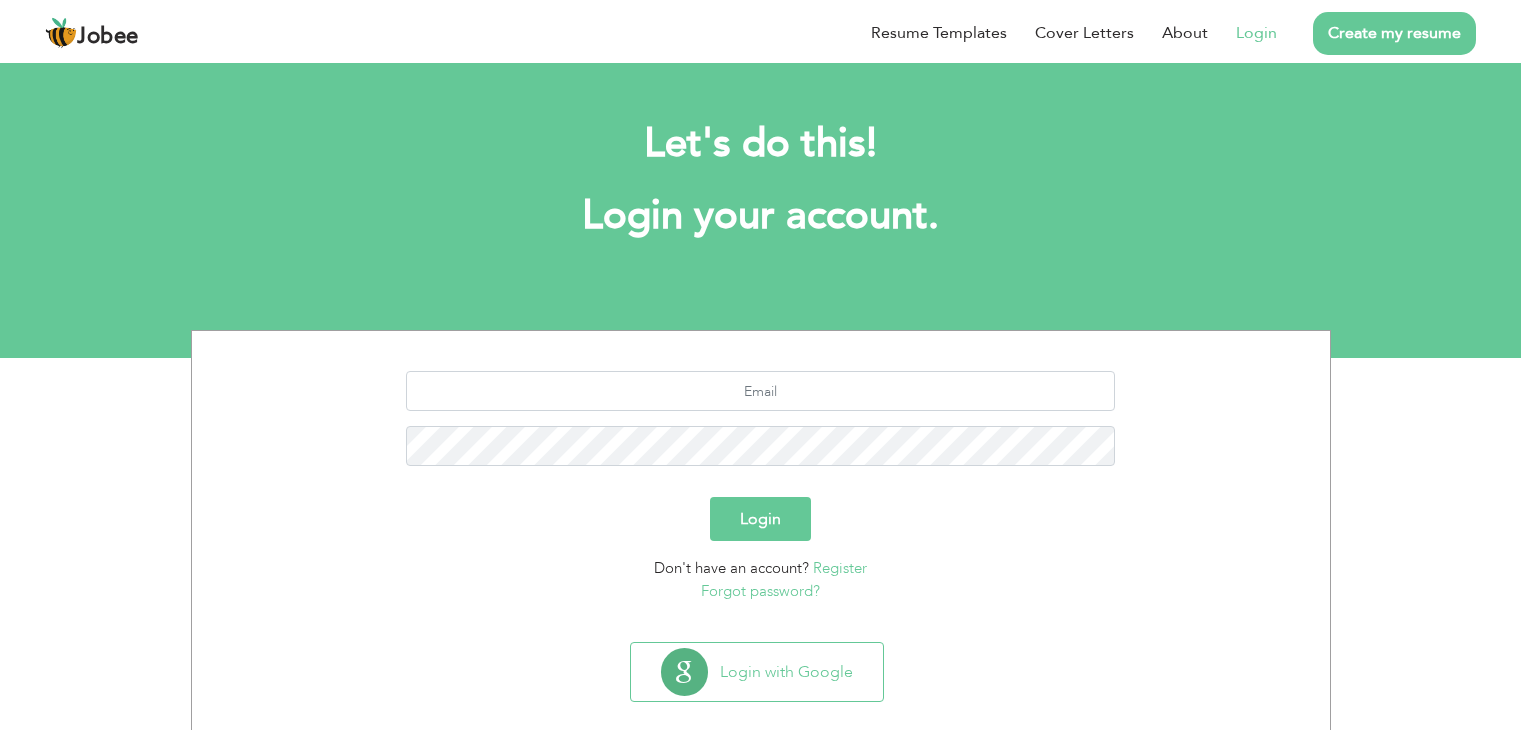 scroll, scrollTop: 0, scrollLeft: 0, axis: both 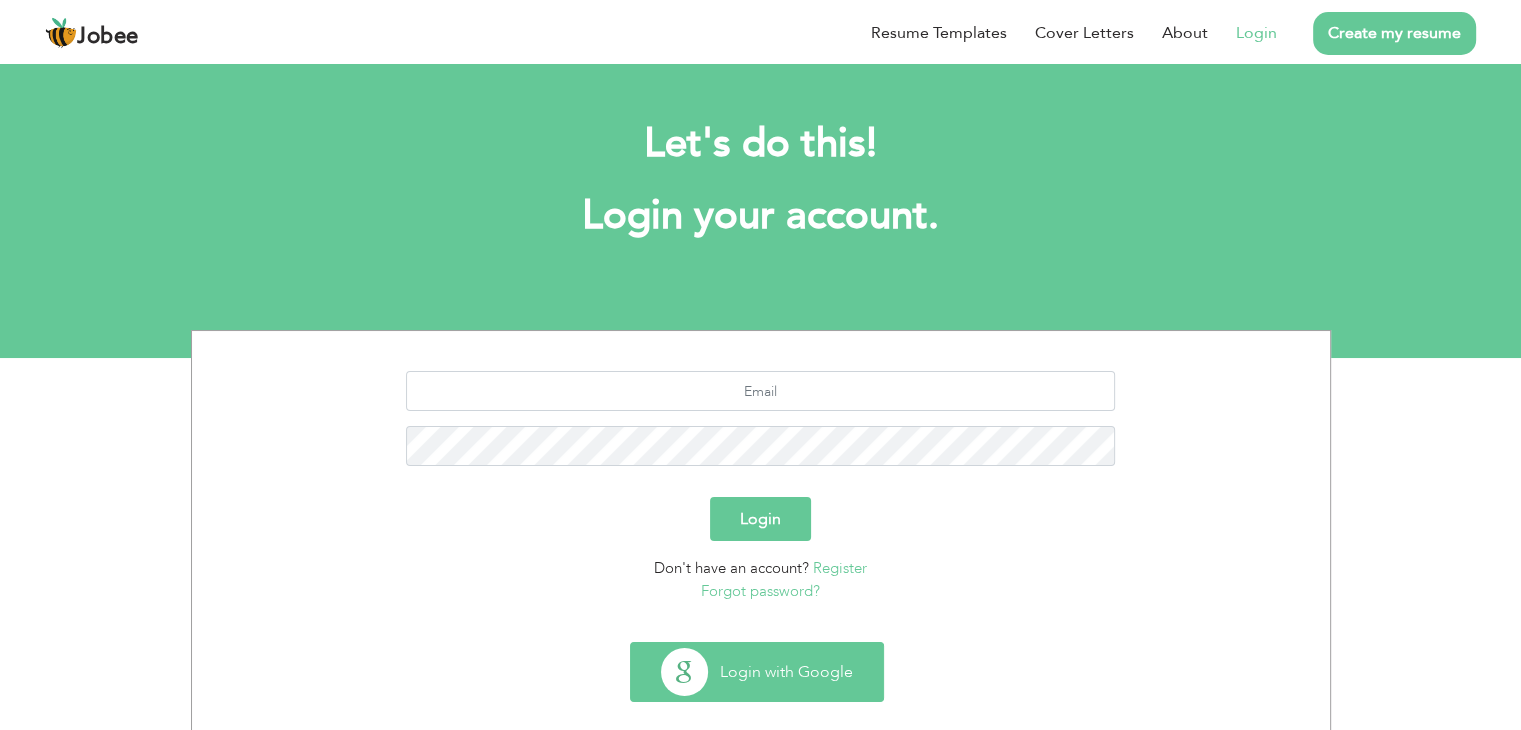 click on "Login with Google" at bounding box center (757, 672) 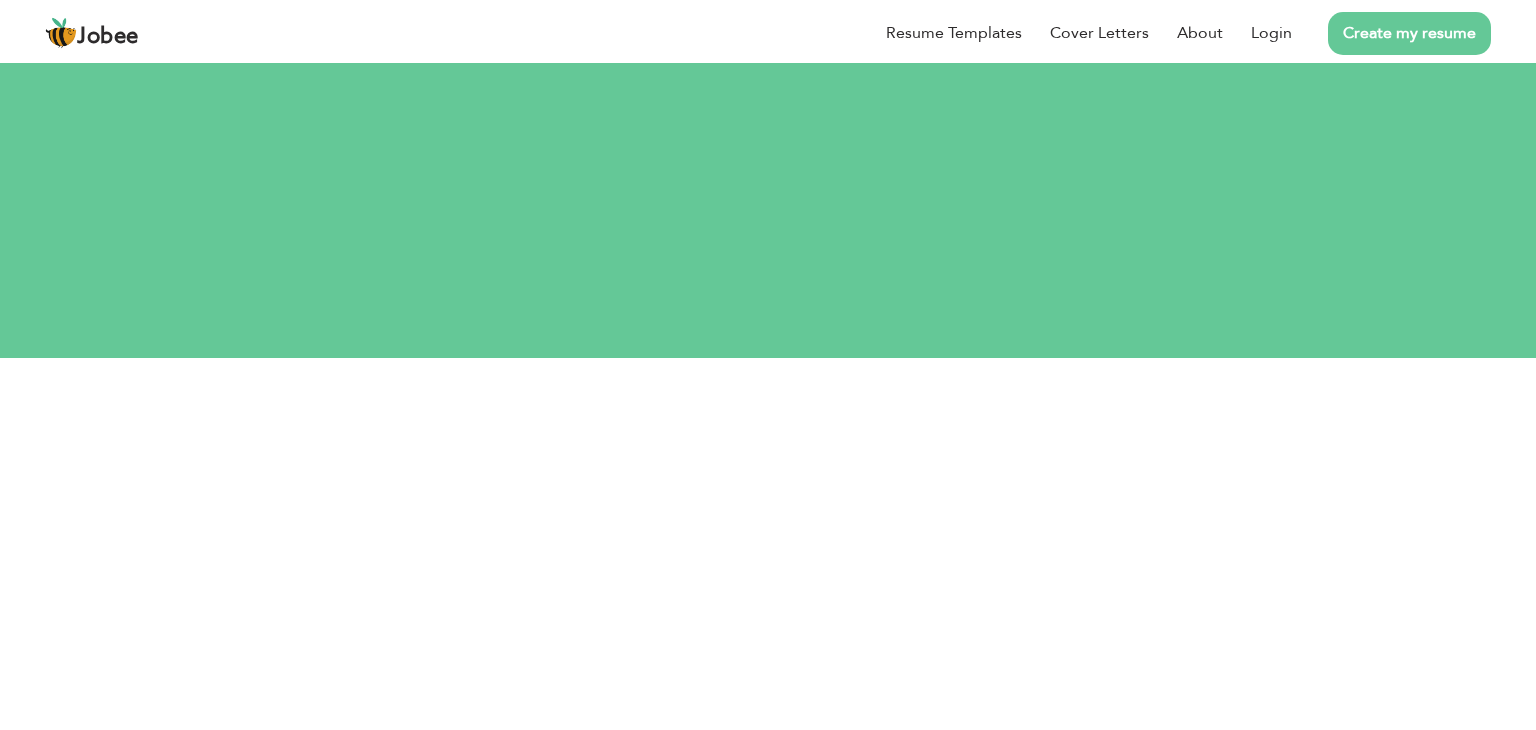 scroll, scrollTop: 0, scrollLeft: 0, axis: both 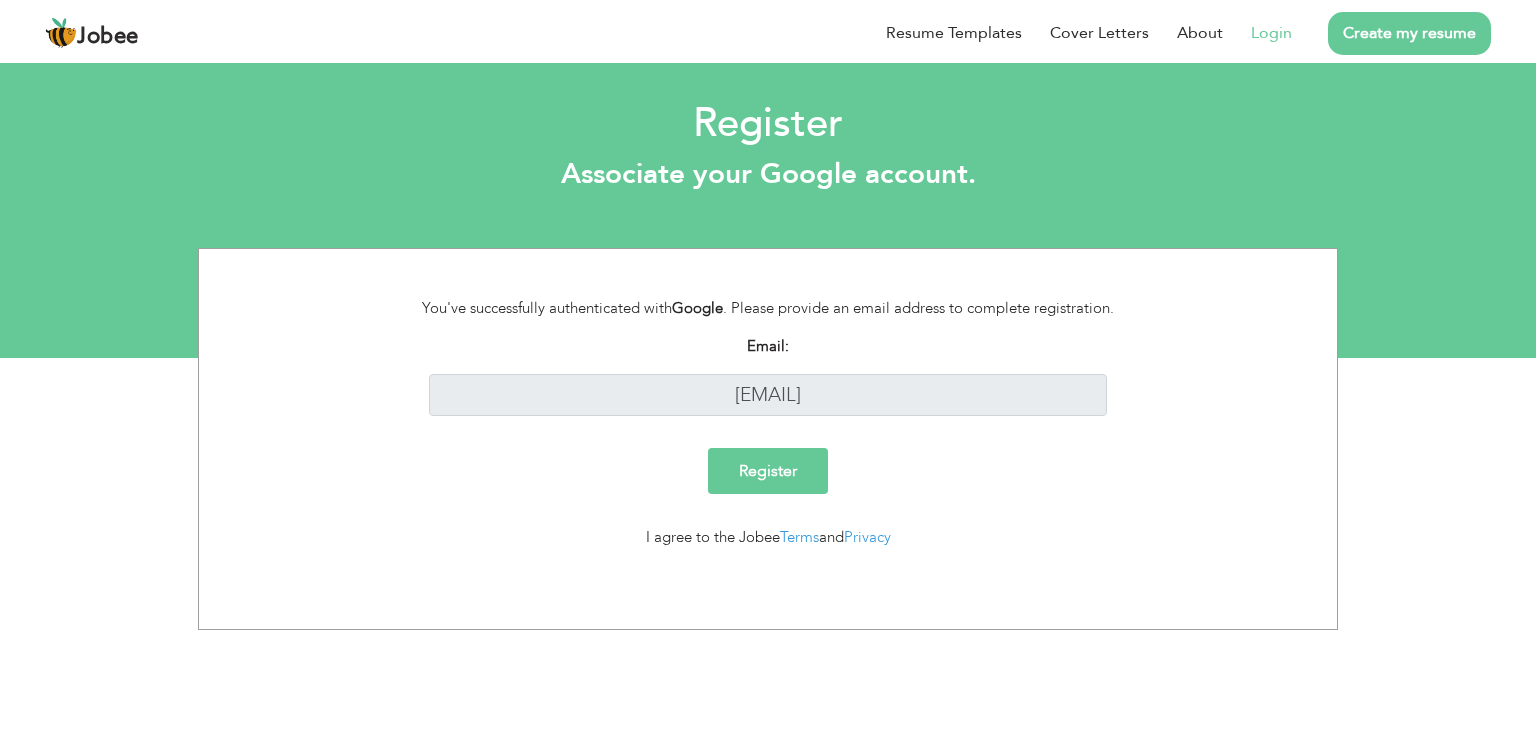 click on "Register" at bounding box center (768, 471) 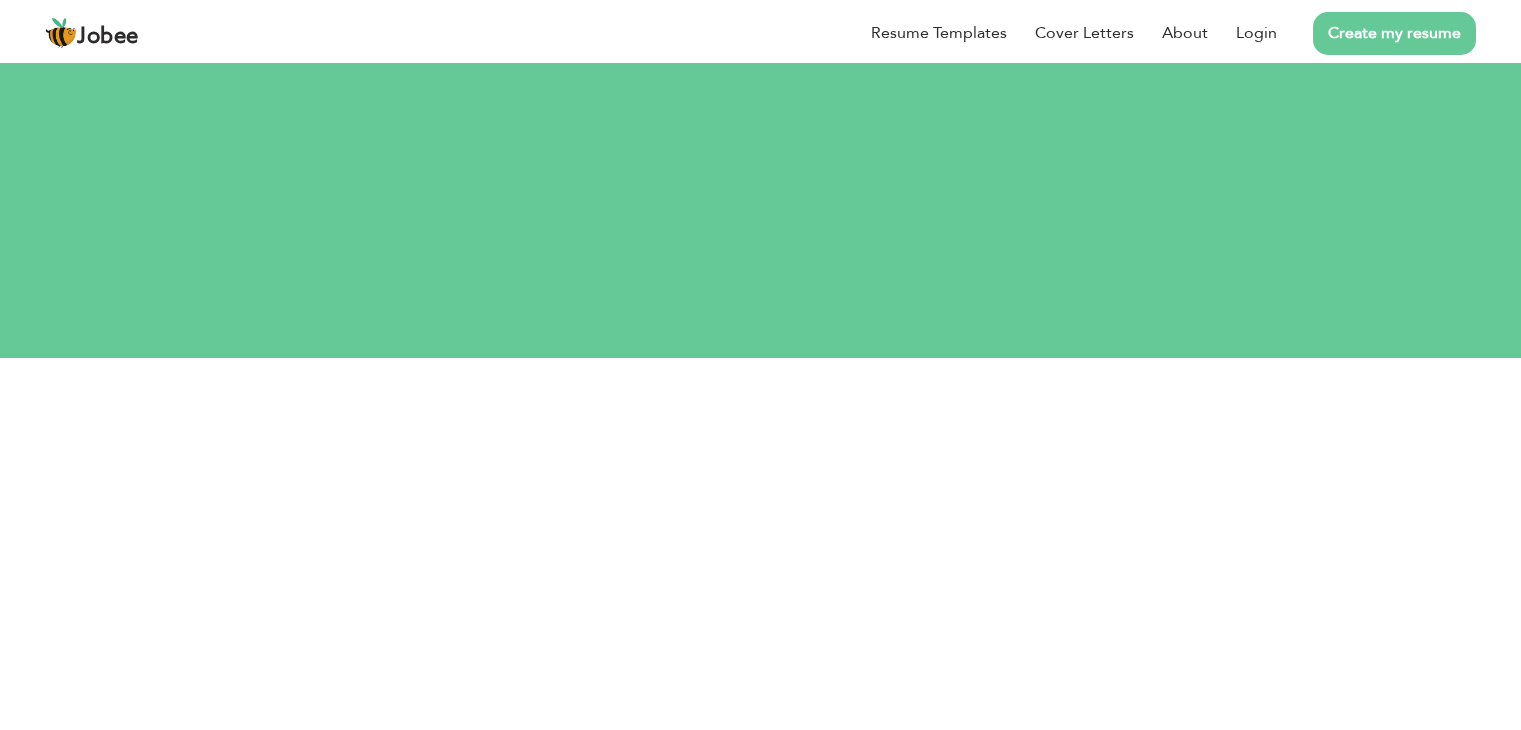 scroll, scrollTop: 0, scrollLeft: 0, axis: both 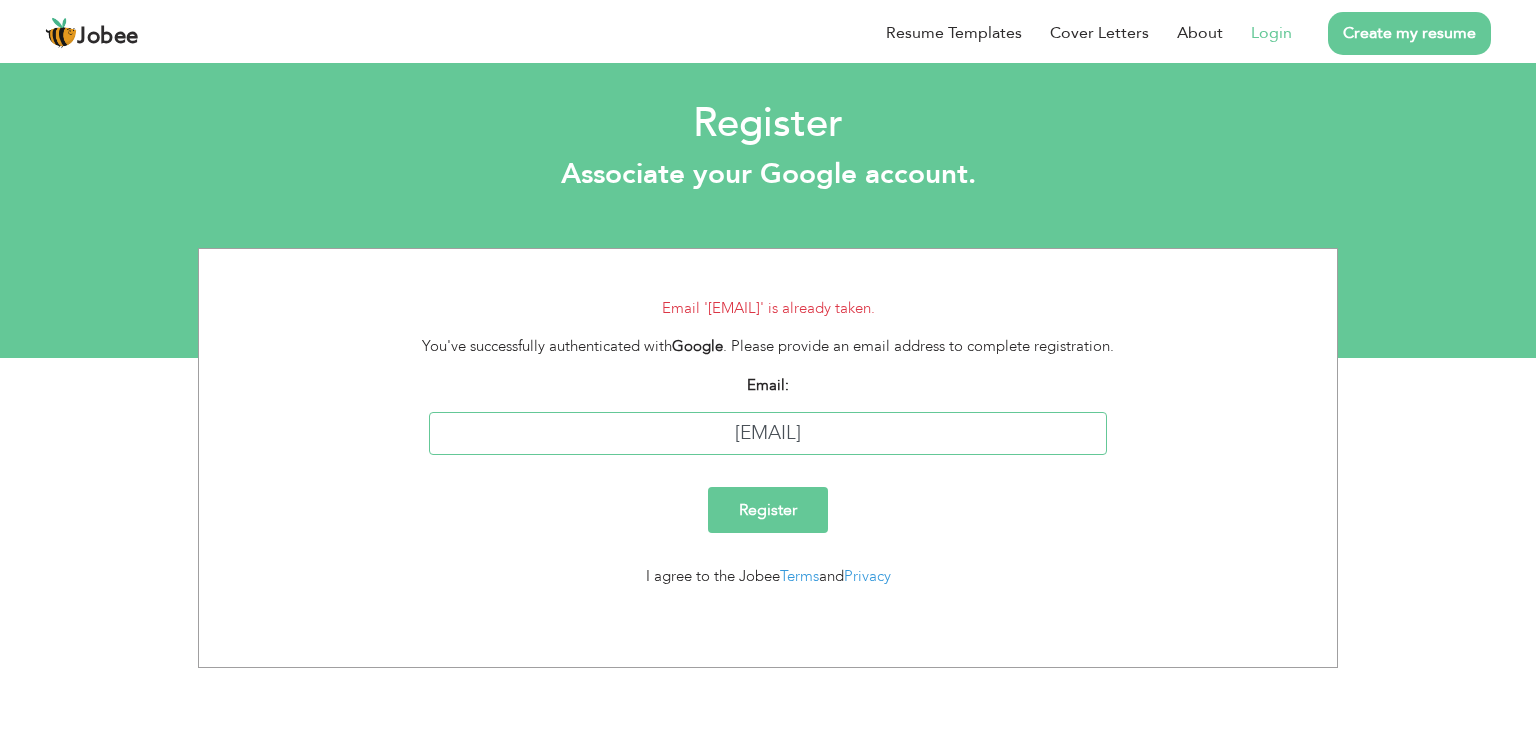 drag, startPoint x: 785, startPoint y: 426, endPoint x: 704, endPoint y: 445, distance: 83.198555 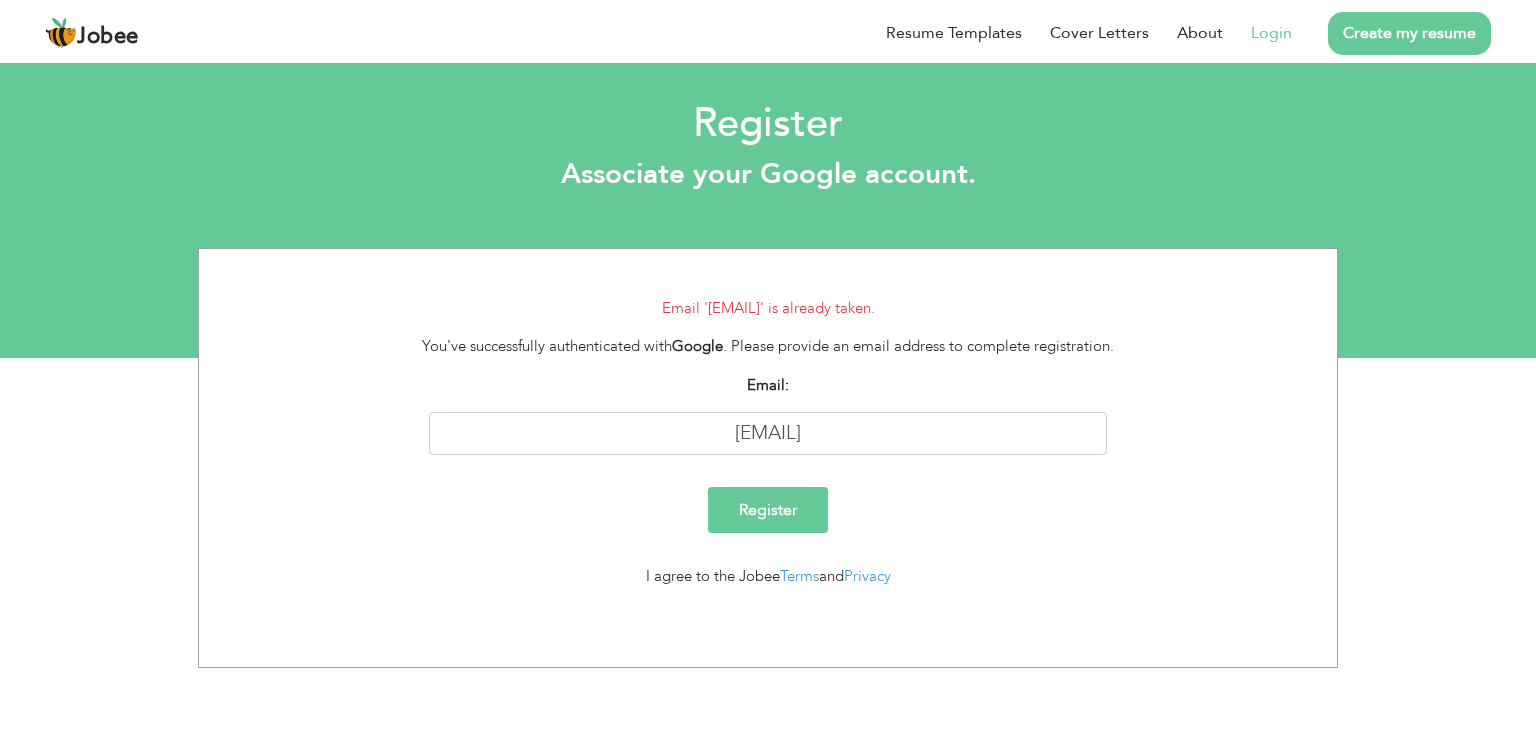 click on "Register" at bounding box center [768, 510] 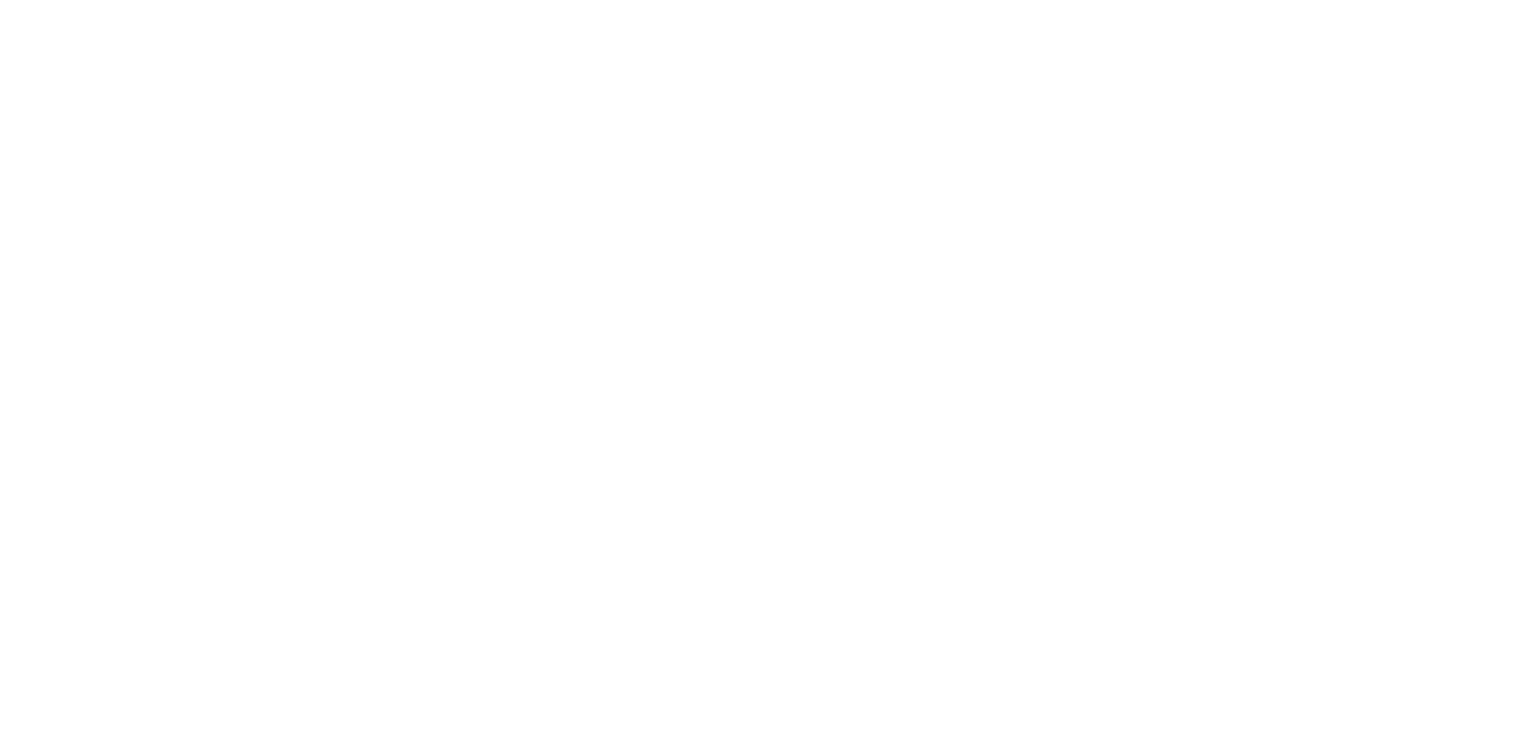 scroll, scrollTop: 0, scrollLeft: 0, axis: both 